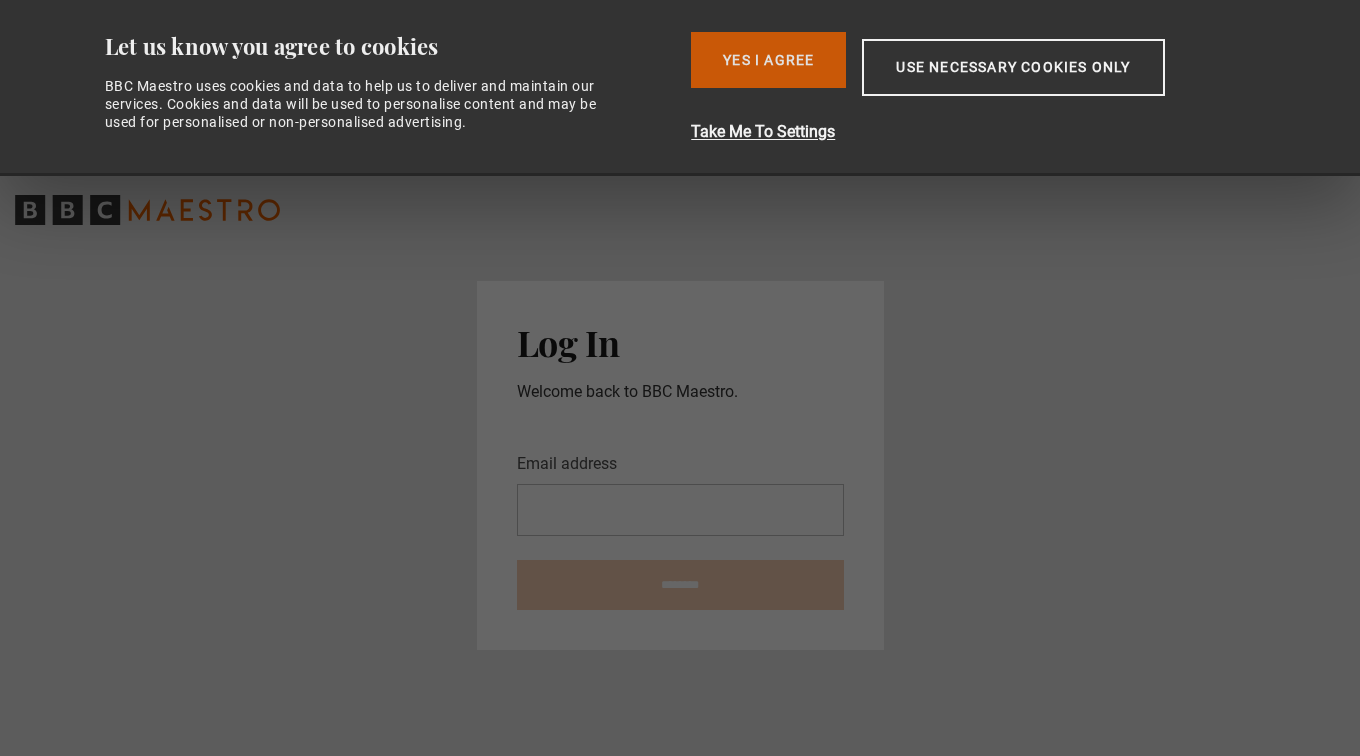 scroll, scrollTop: 0, scrollLeft: 0, axis: both 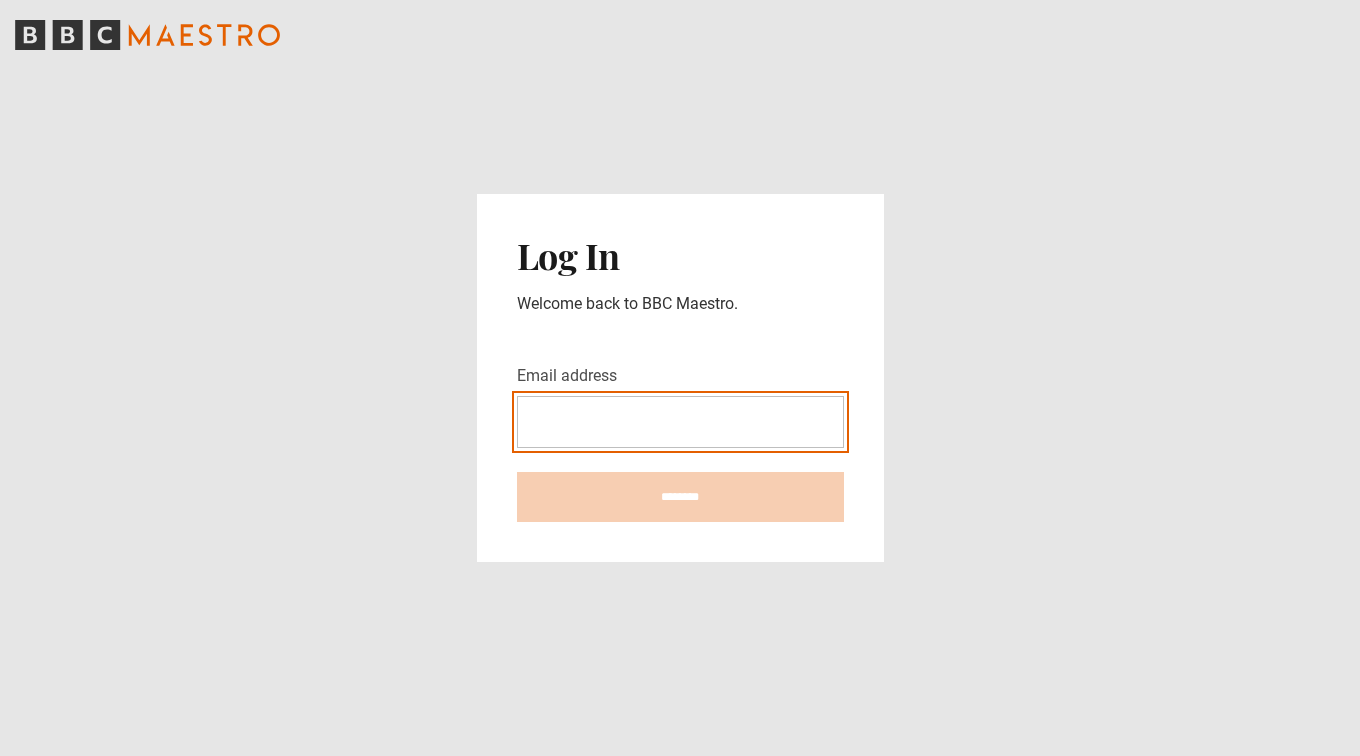 click on "Email address" at bounding box center [680, 422] 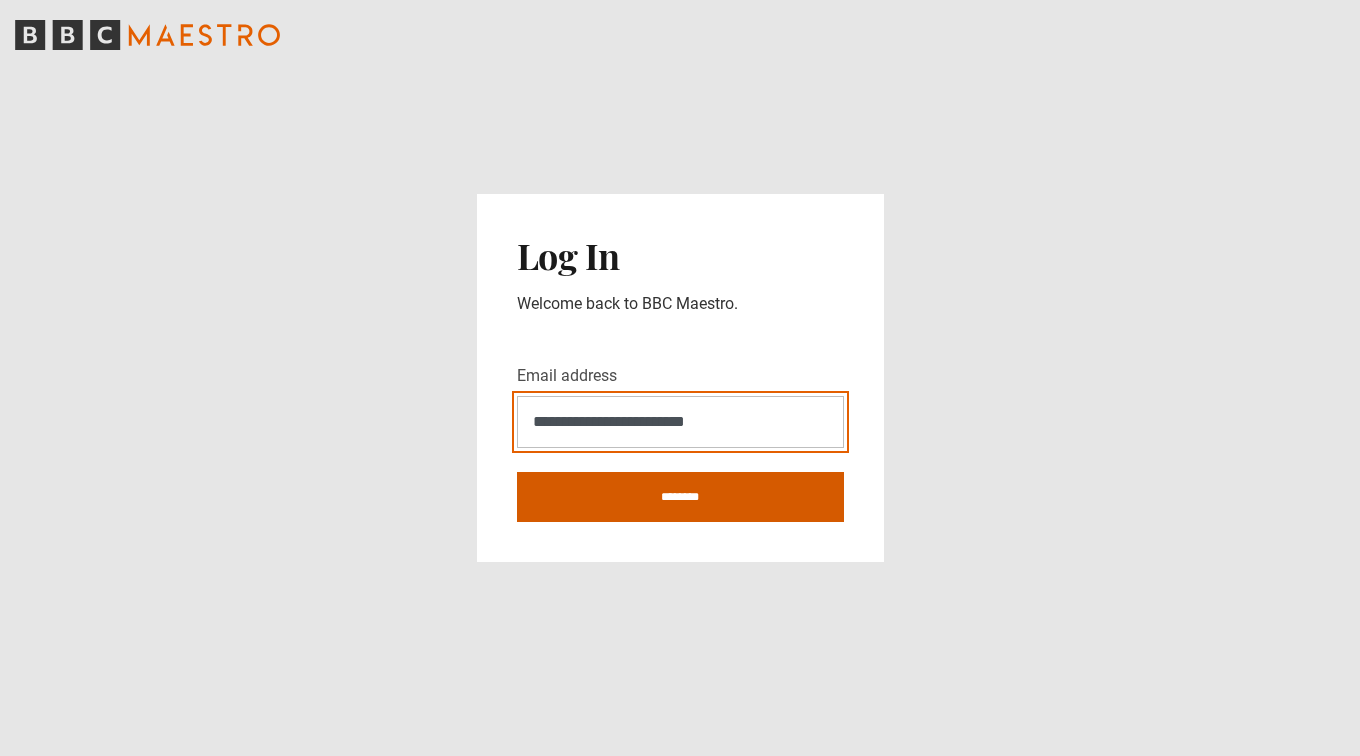 type on "**********" 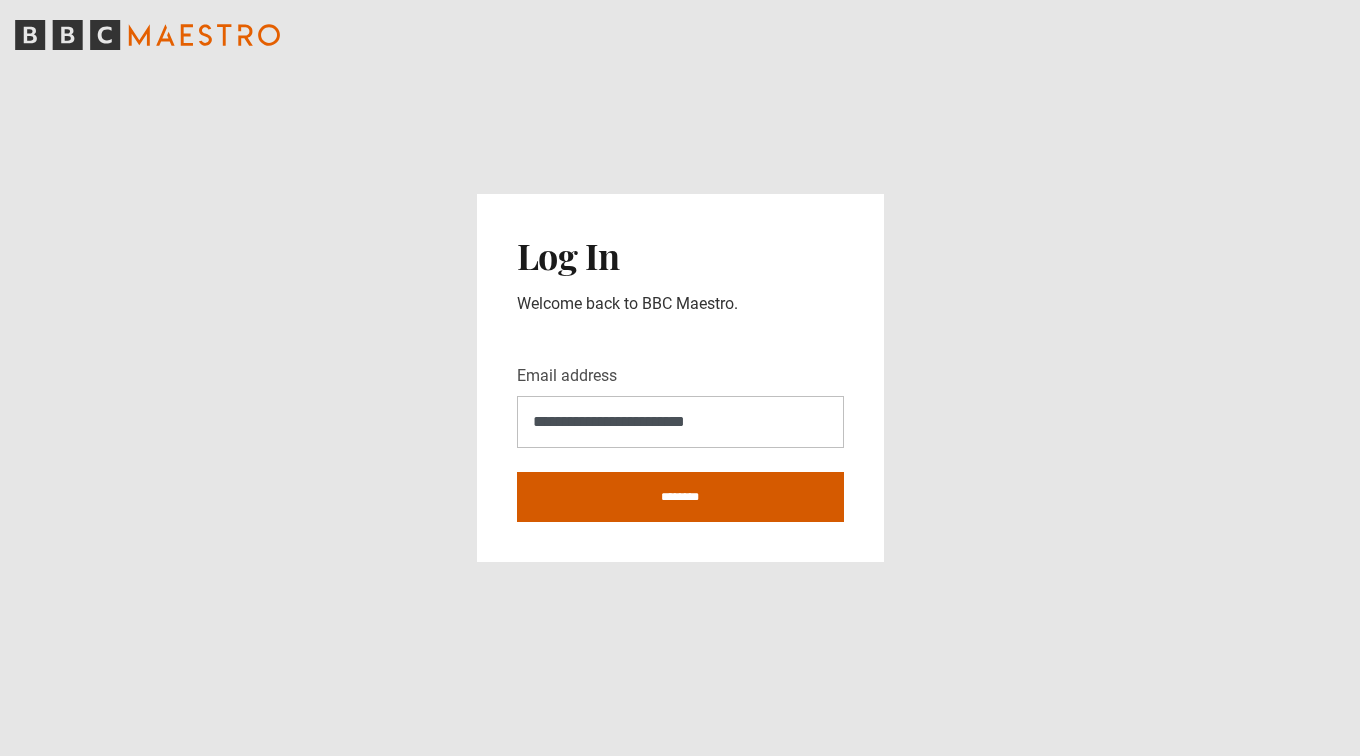 click on "********" at bounding box center (680, 497) 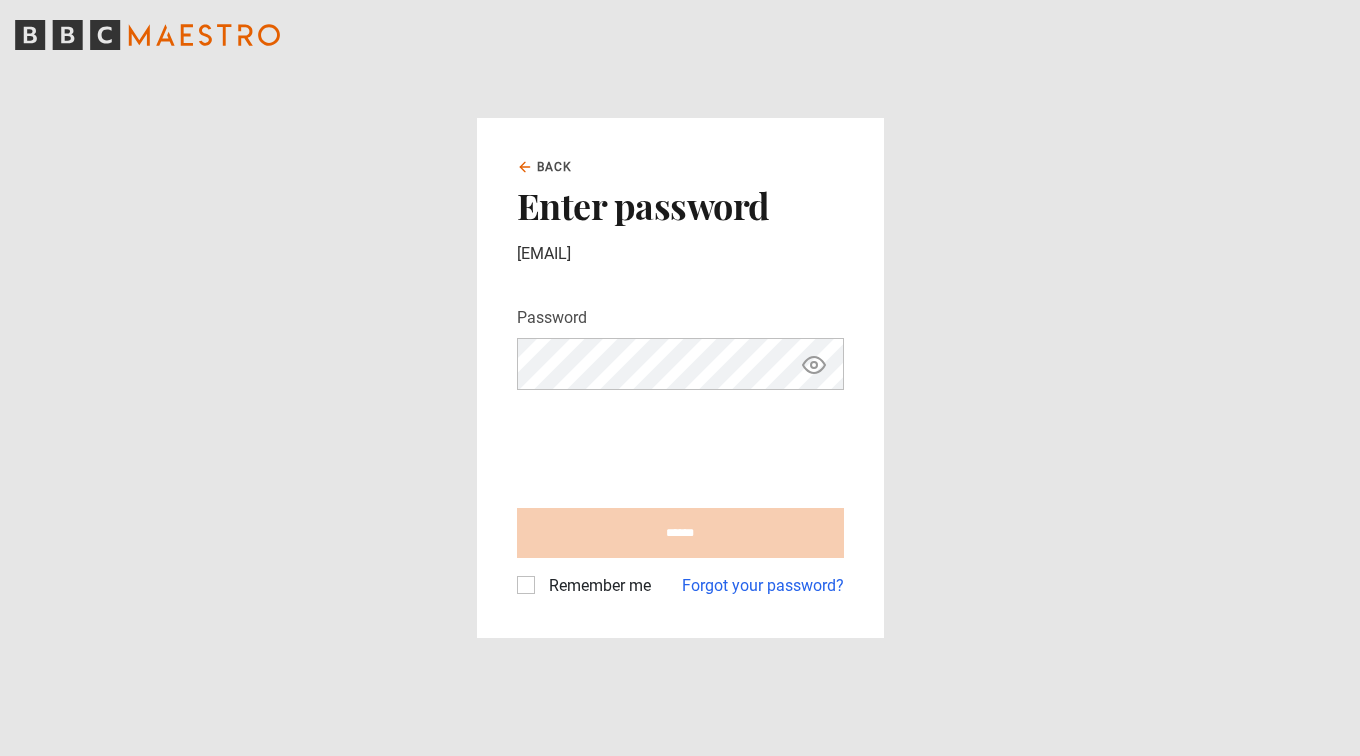 scroll, scrollTop: 0, scrollLeft: 0, axis: both 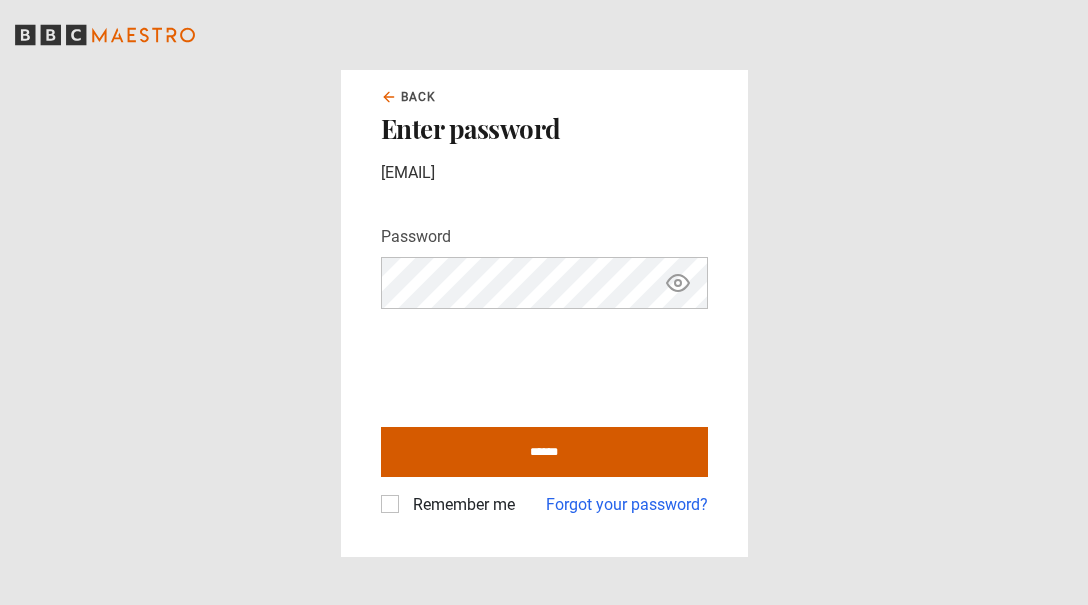 click on "******" at bounding box center (544, 452) 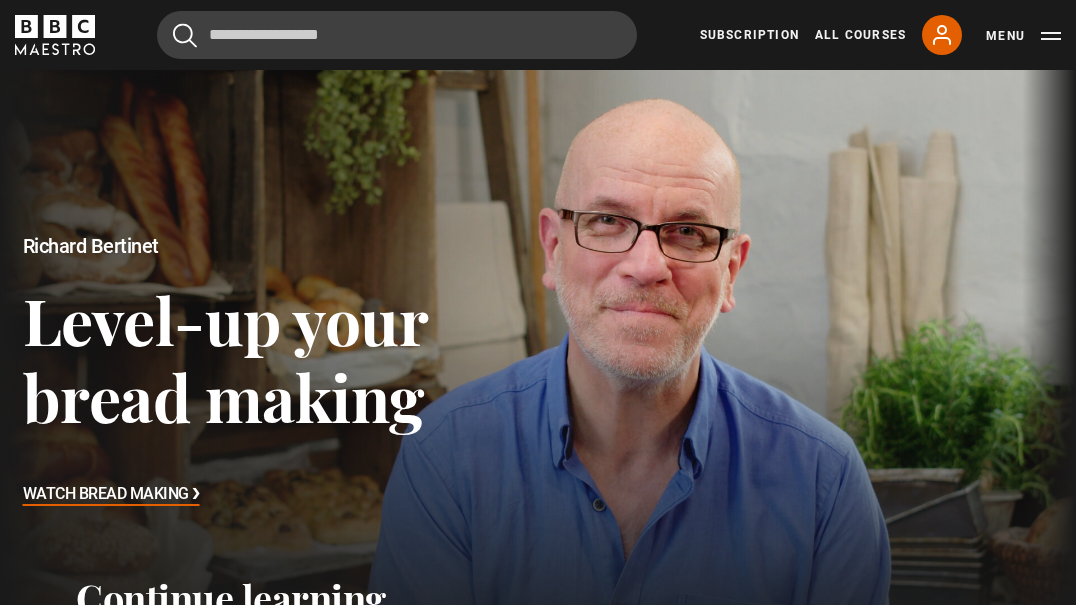 scroll, scrollTop: 0, scrollLeft: 0, axis: both 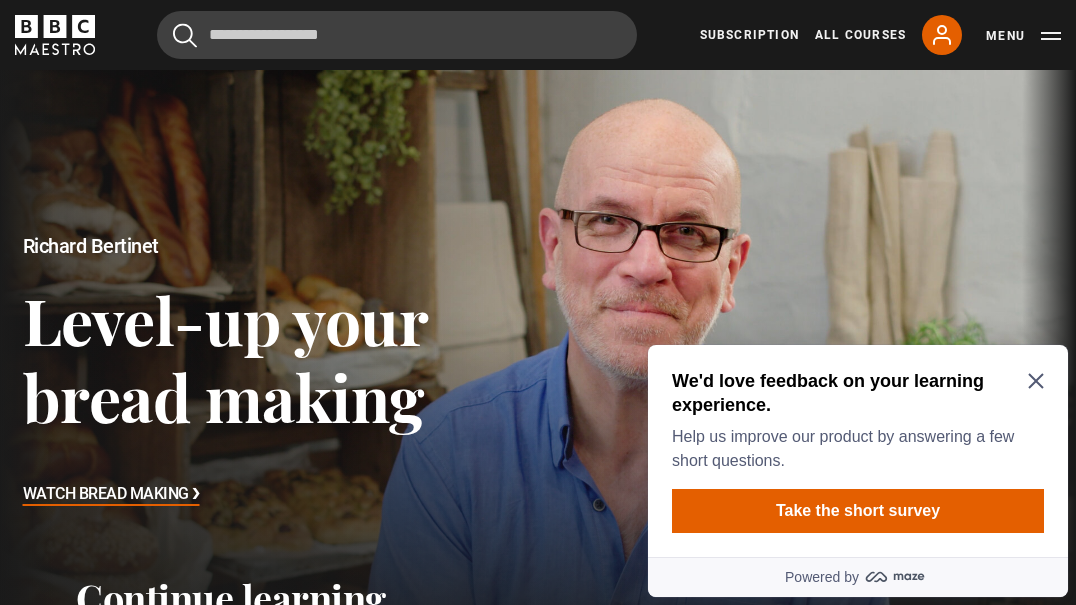 click 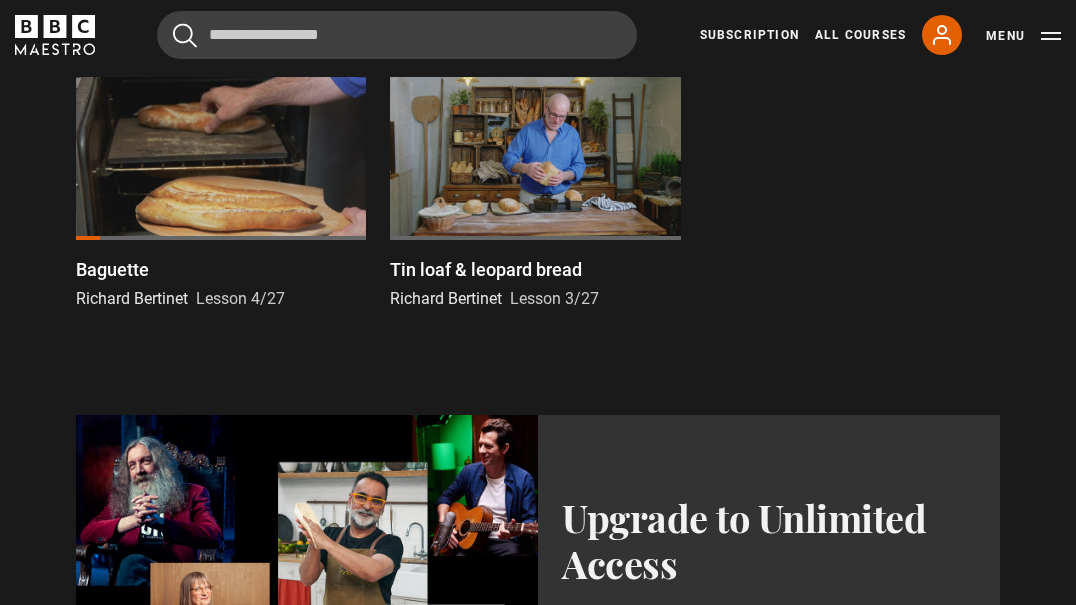 scroll, scrollTop: 1580, scrollLeft: 0, axis: vertical 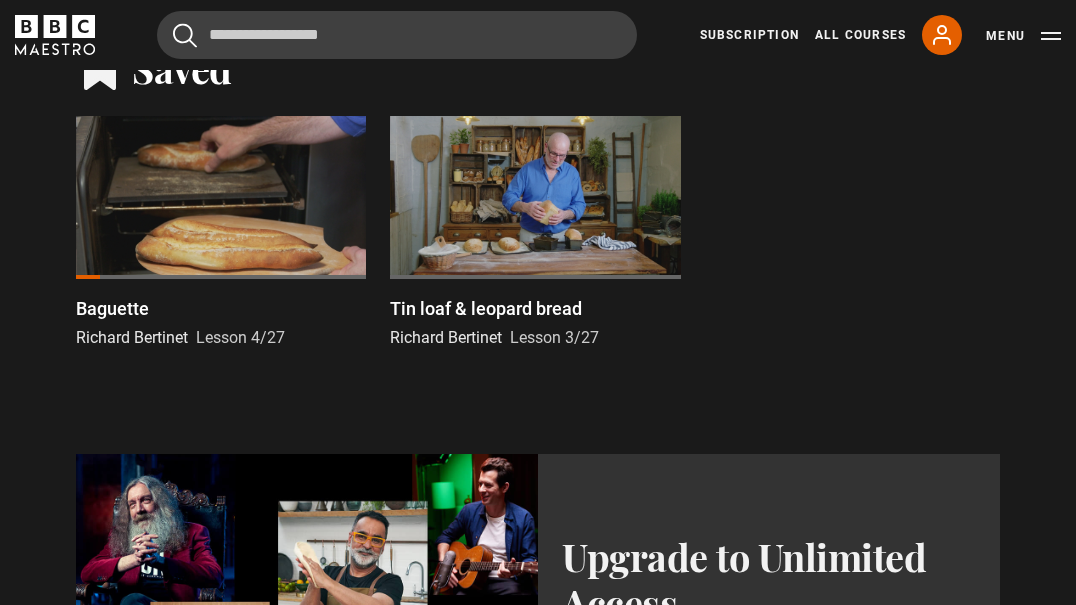 click at bounding box center (535, 197) 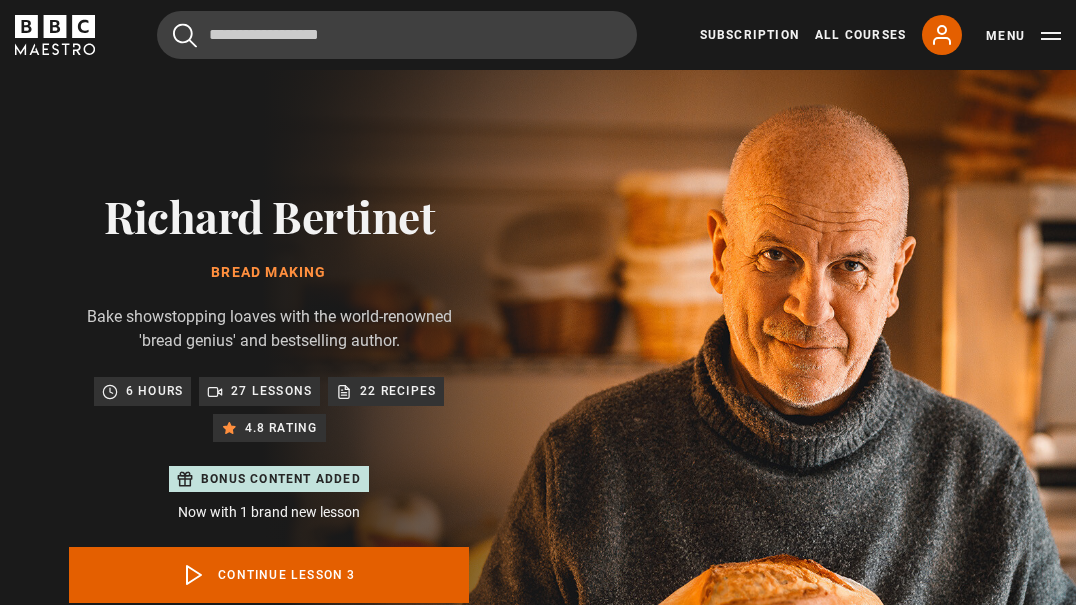 scroll, scrollTop: 1122, scrollLeft: 0, axis: vertical 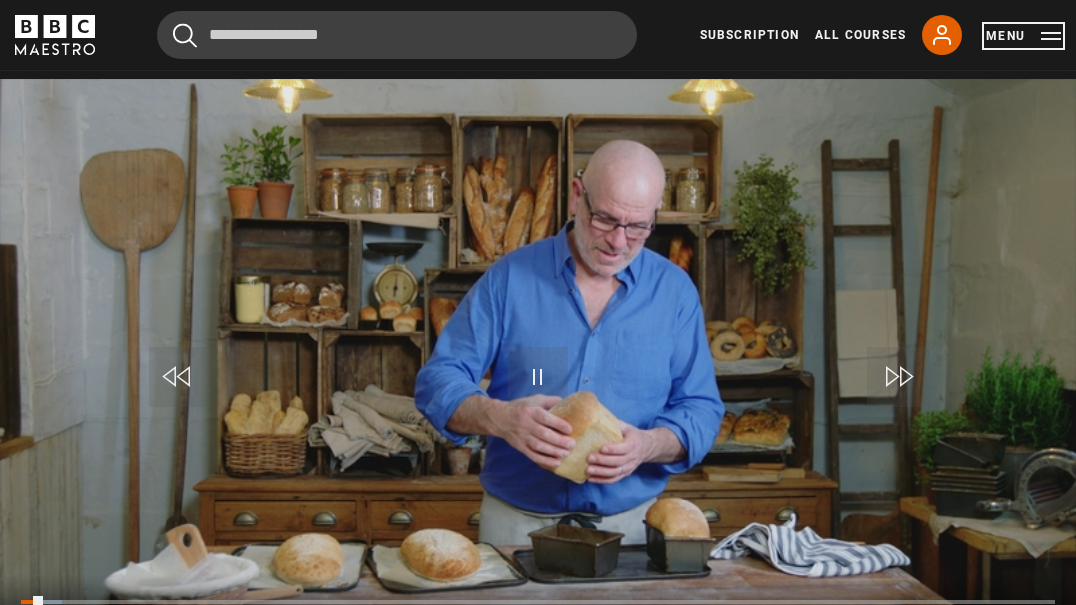 click on "Menu" at bounding box center [1023, 36] 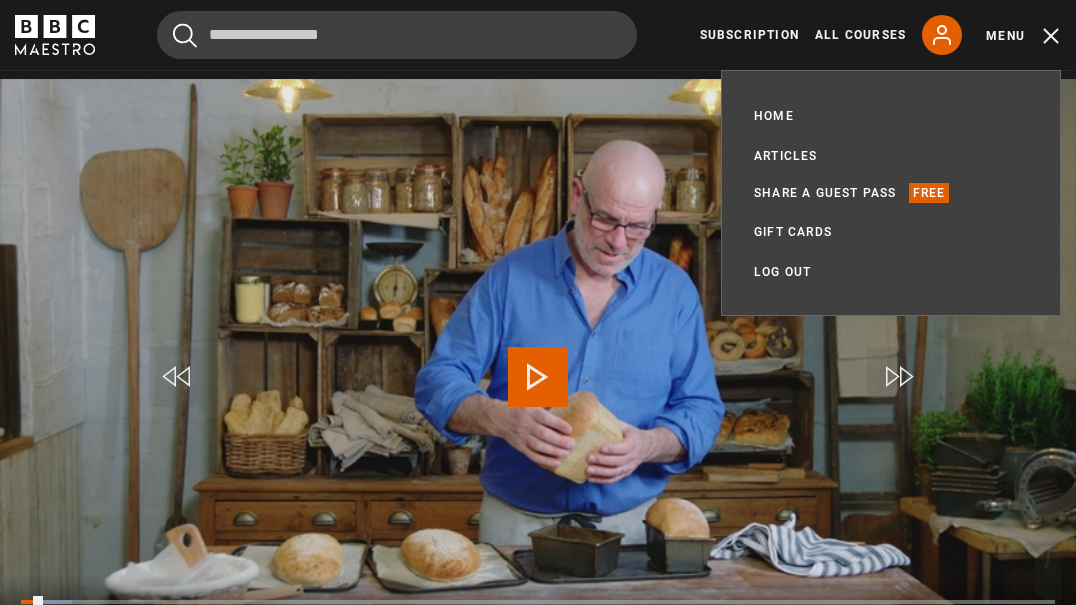 click at bounding box center (538, 381) 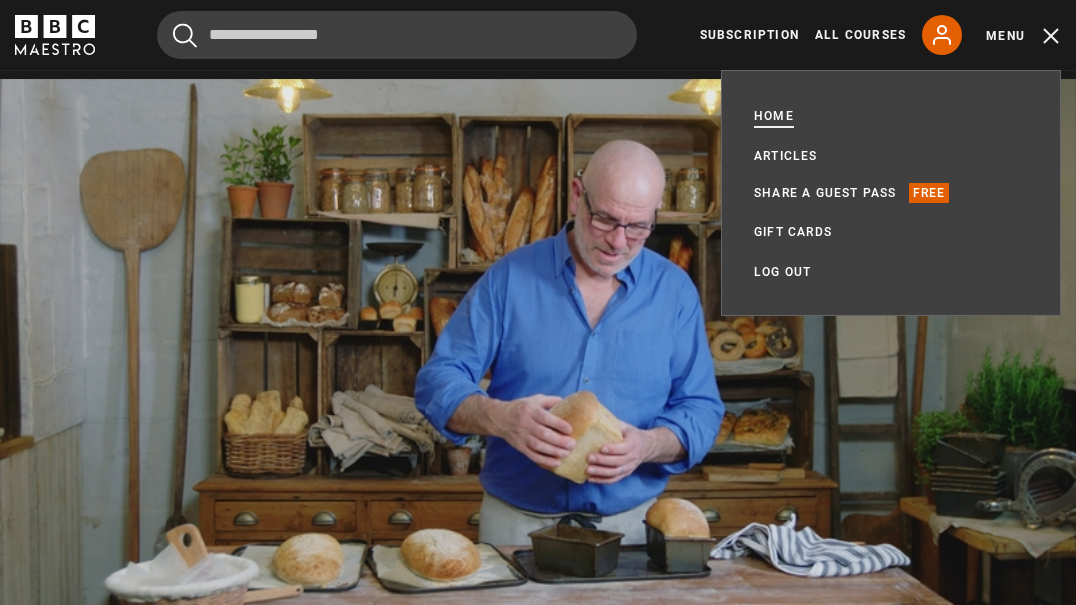 click on "Home" at bounding box center (774, 116) 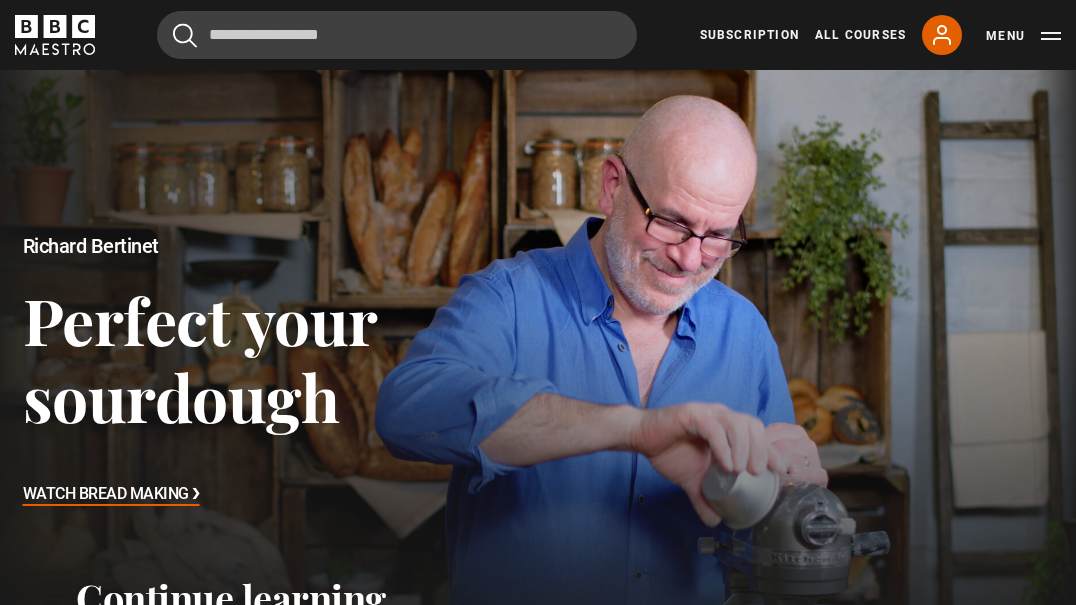 scroll, scrollTop: 0, scrollLeft: 0, axis: both 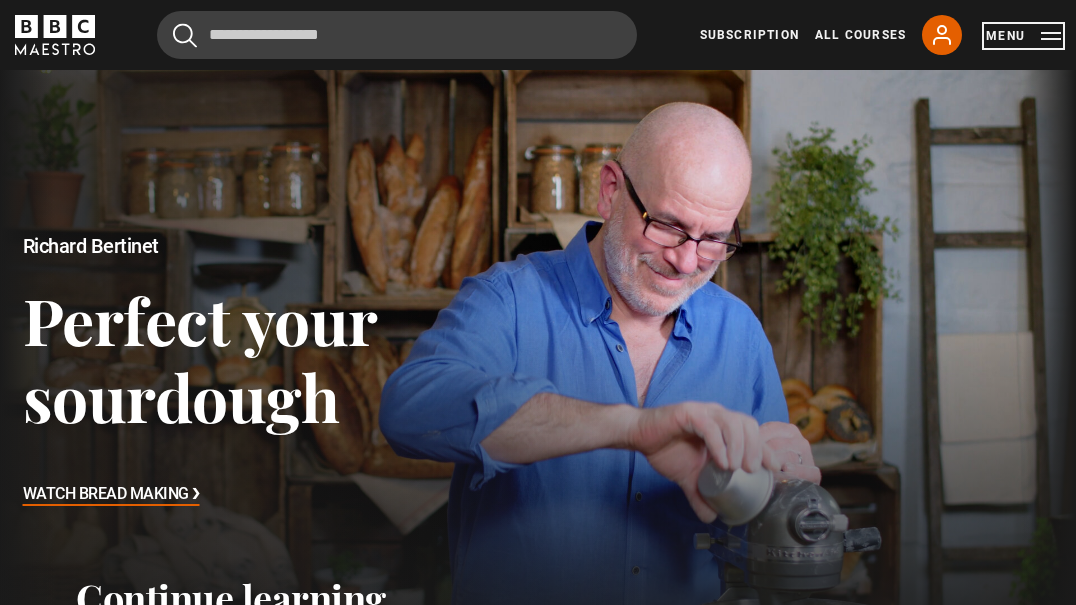 click on "Menu" at bounding box center (1023, 36) 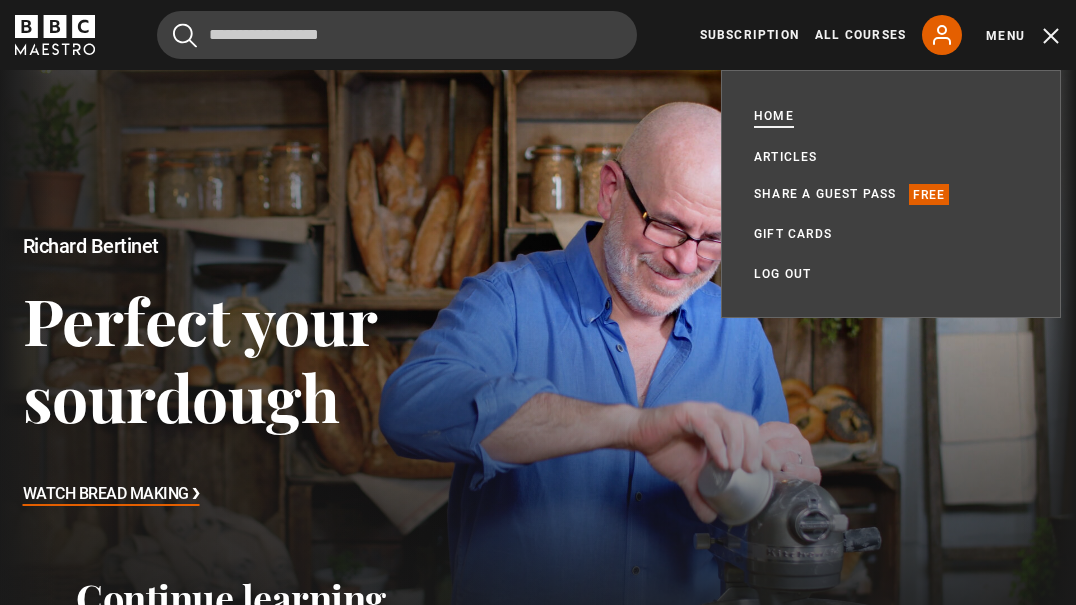 click on "Home" at bounding box center [774, 117] 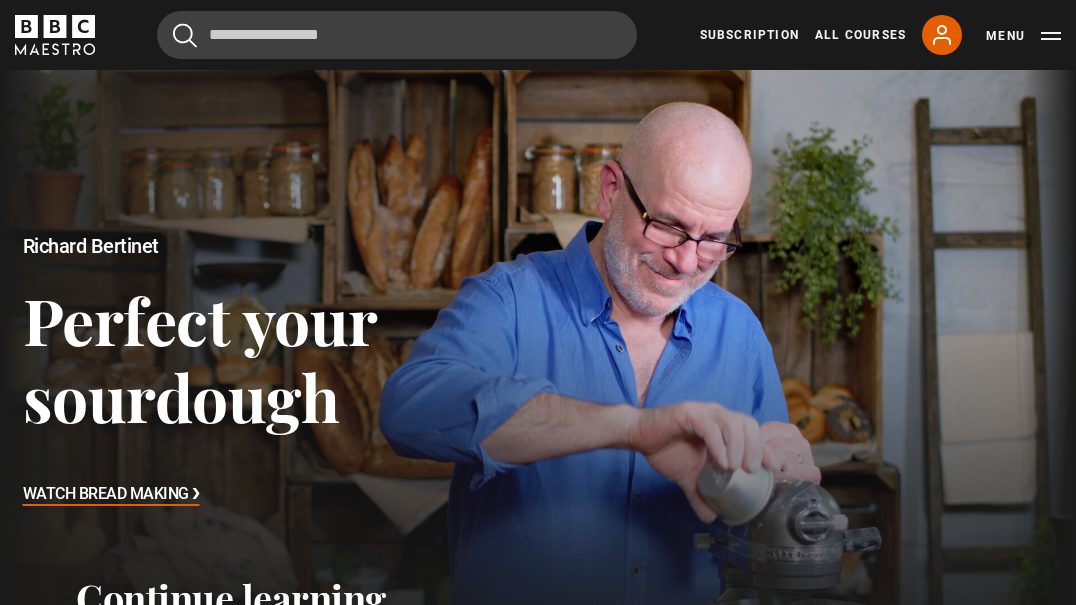 scroll, scrollTop: 0, scrollLeft: 0, axis: both 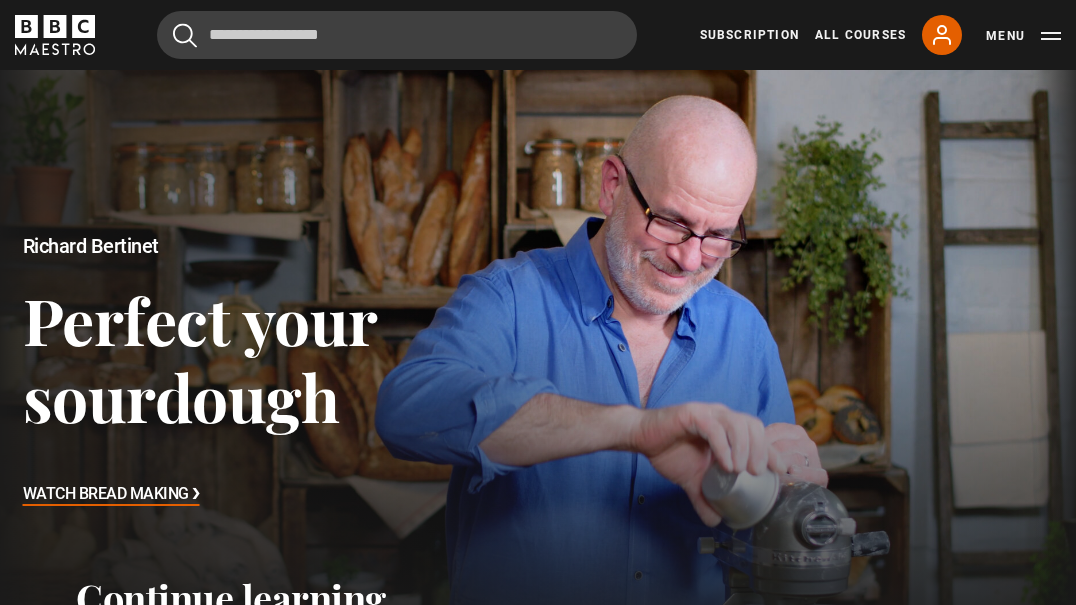 click on "Watch
Bread Making ❯" at bounding box center (111, 495) 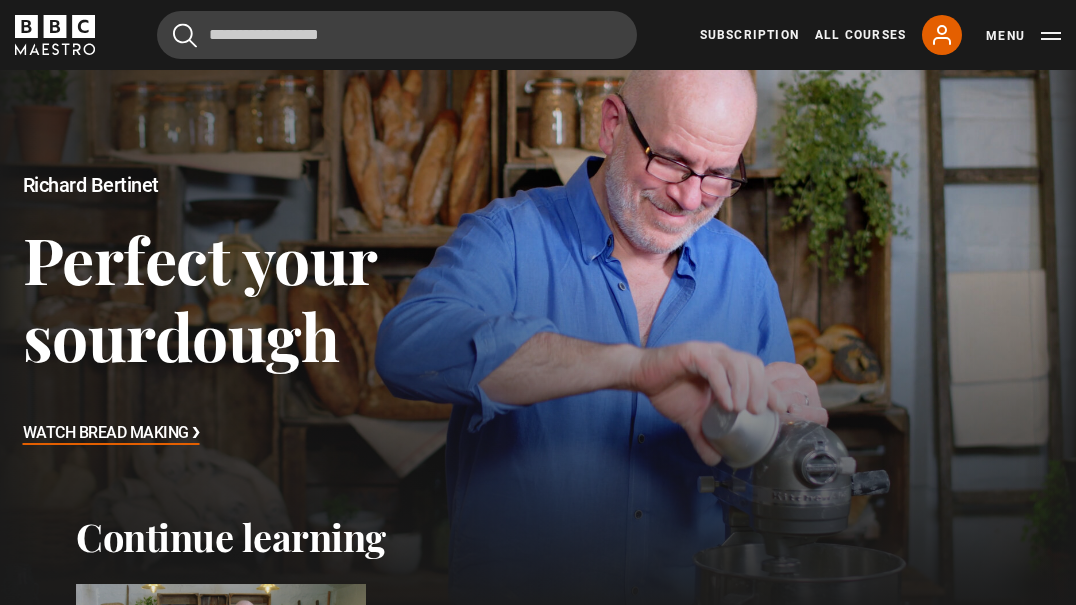scroll, scrollTop: 179, scrollLeft: 0, axis: vertical 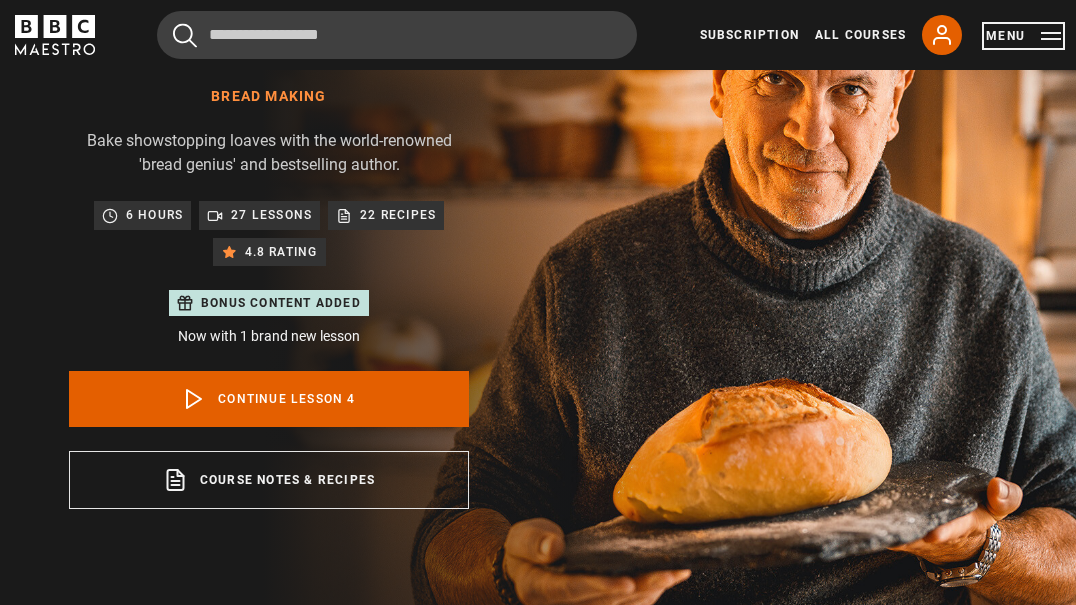 click on "Menu" at bounding box center (1023, 36) 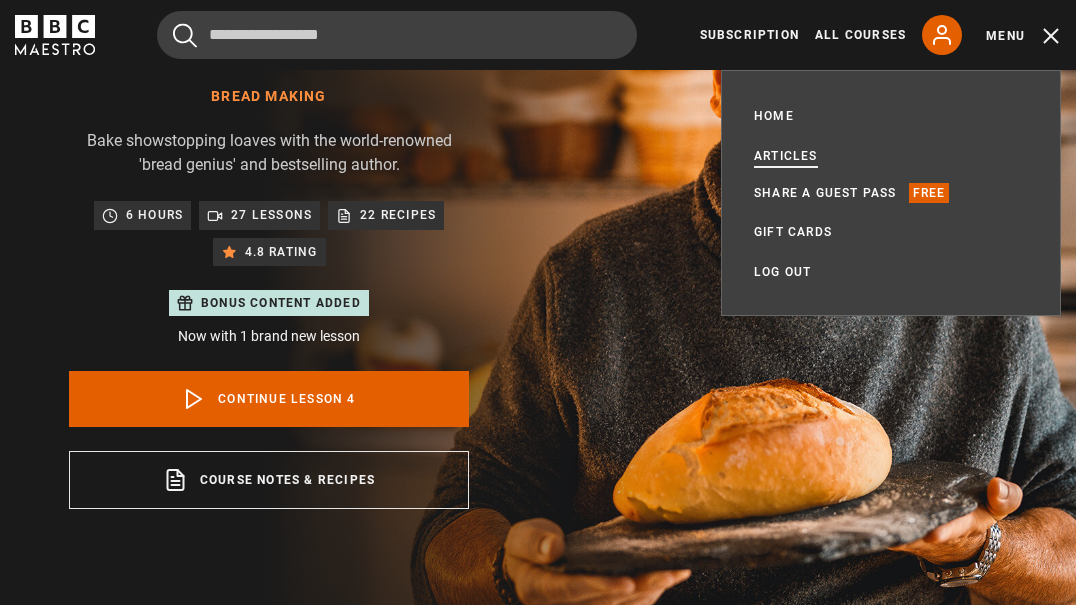 click on "Articles" at bounding box center [786, 156] 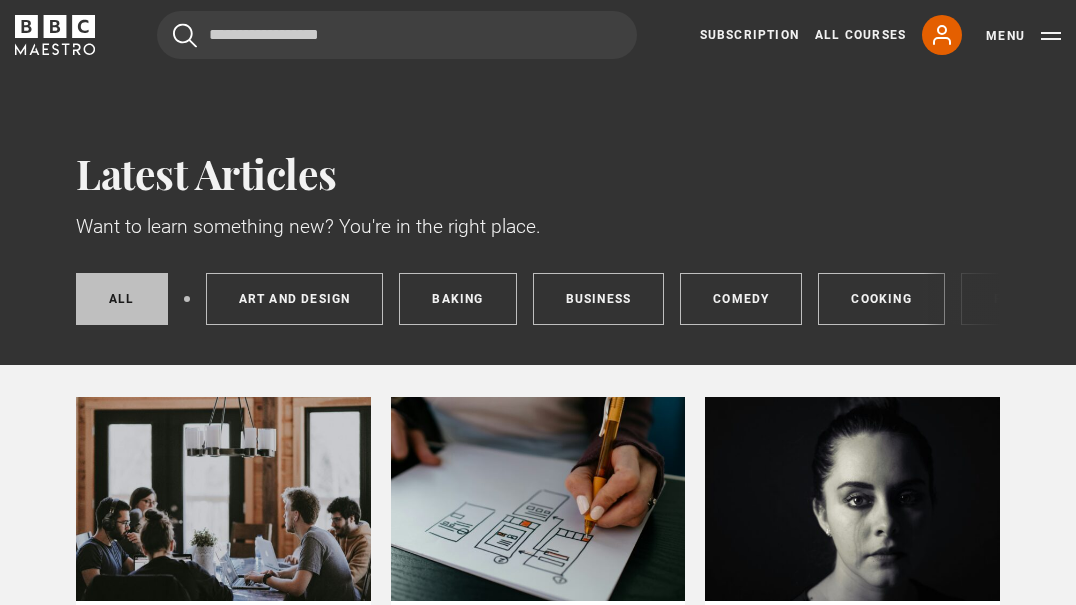 scroll, scrollTop: 0, scrollLeft: 0, axis: both 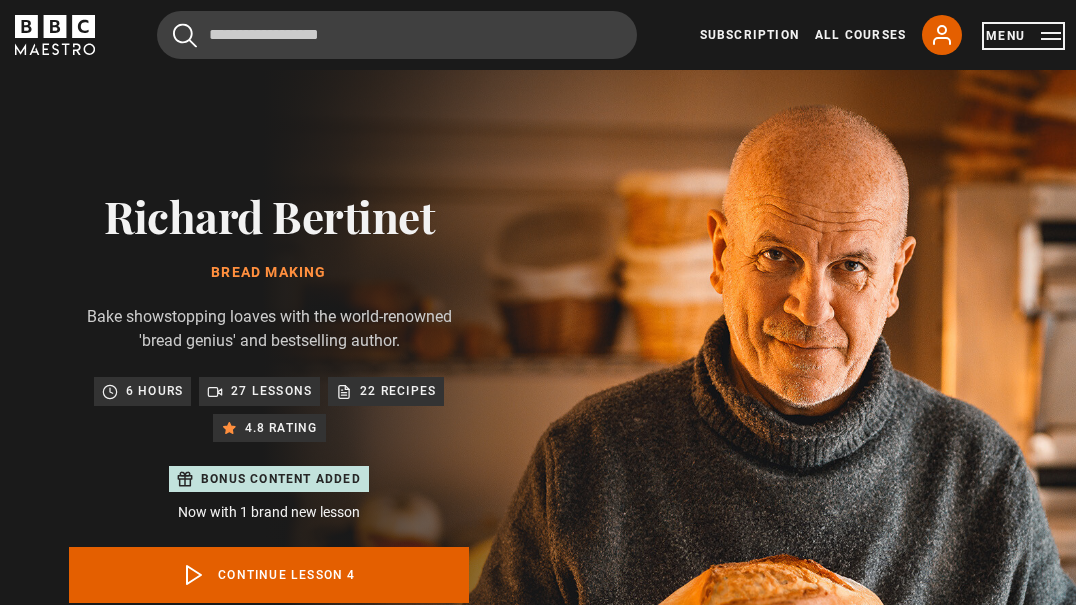 click on "Menu" at bounding box center [1023, 36] 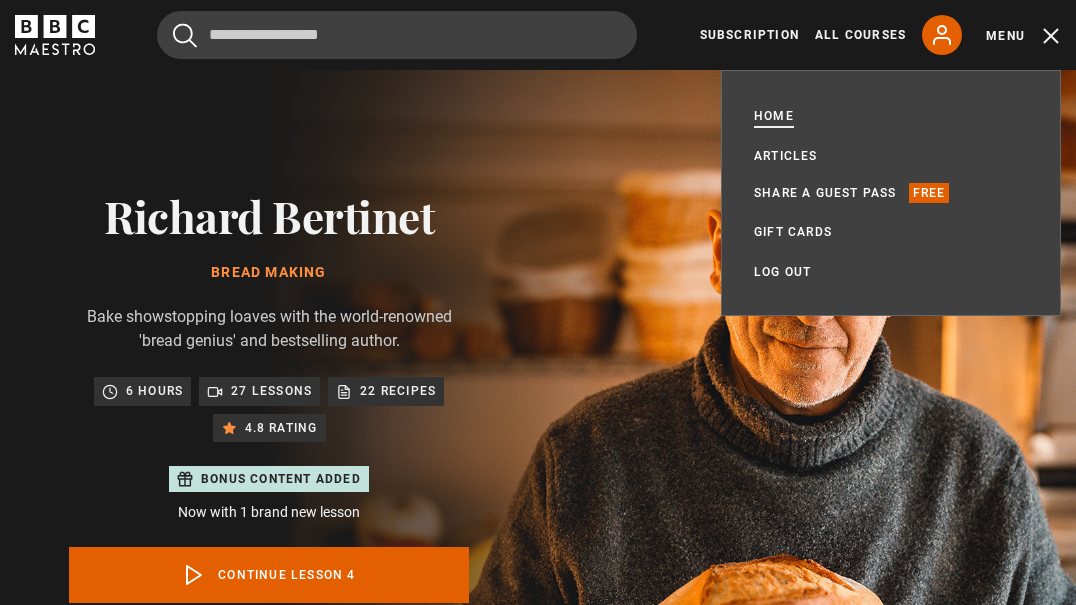 click on "Home" at bounding box center (774, 116) 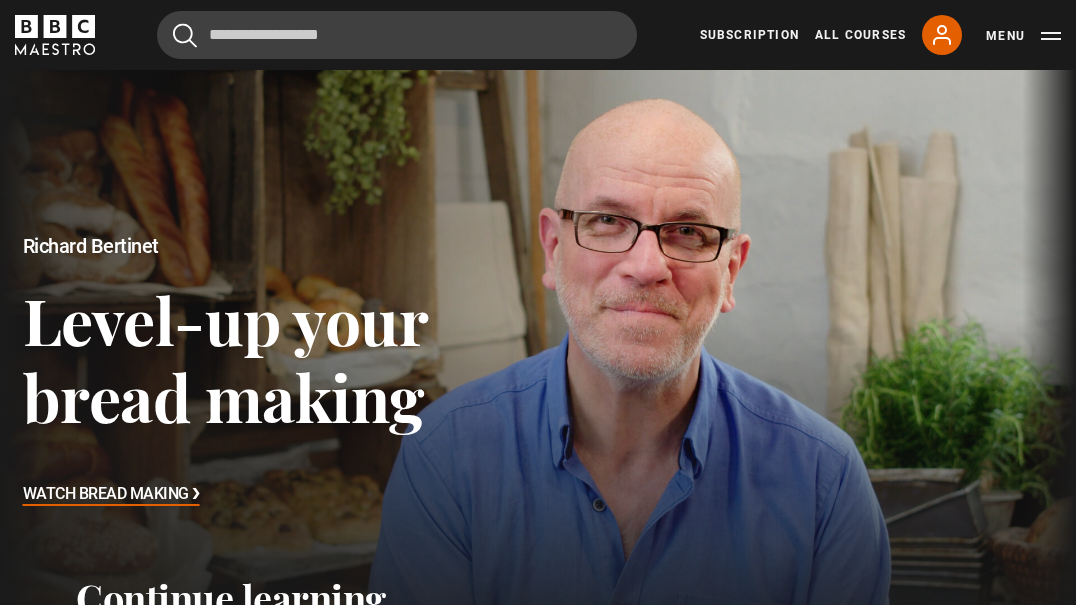 scroll, scrollTop: 0, scrollLeft: 0, axis: both 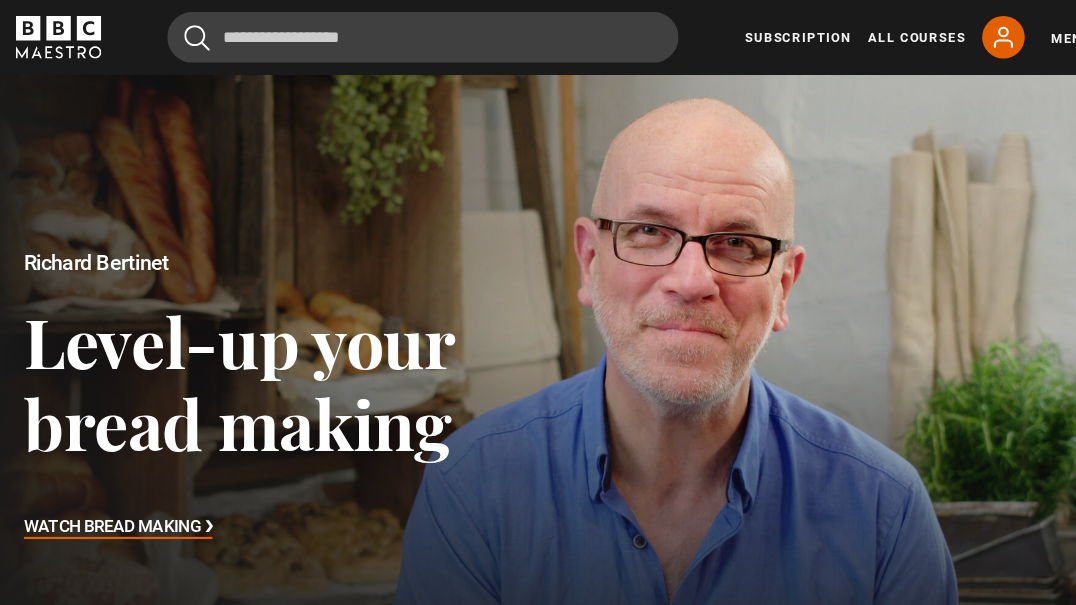 click on "Watch
Bread Making ❯" at bounding box center [111, 495] 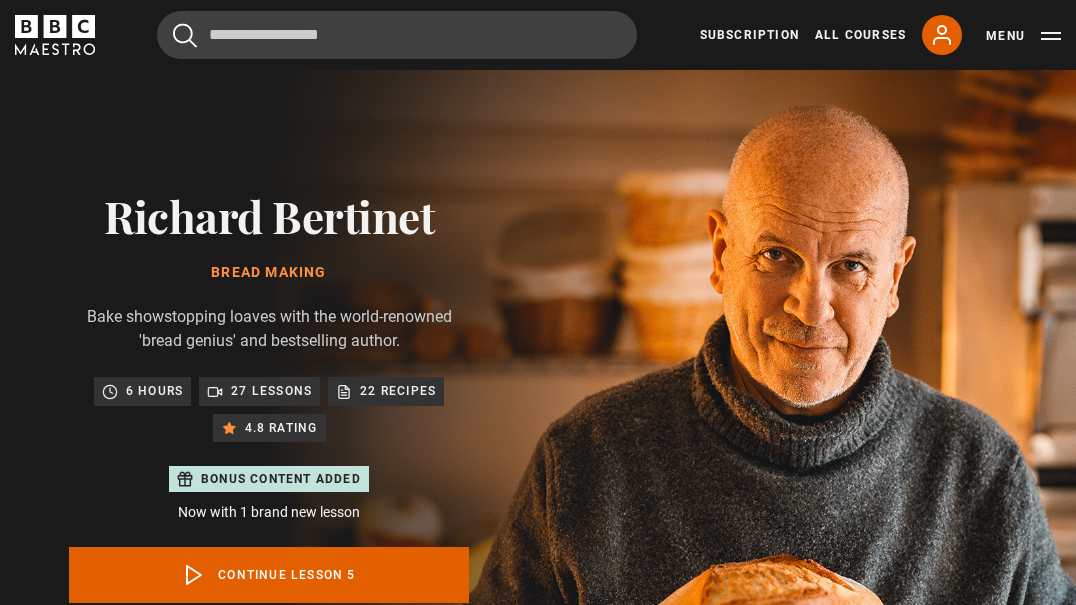 scroll, scrollTop: 846, scrollLeft: 0, axis: vertical 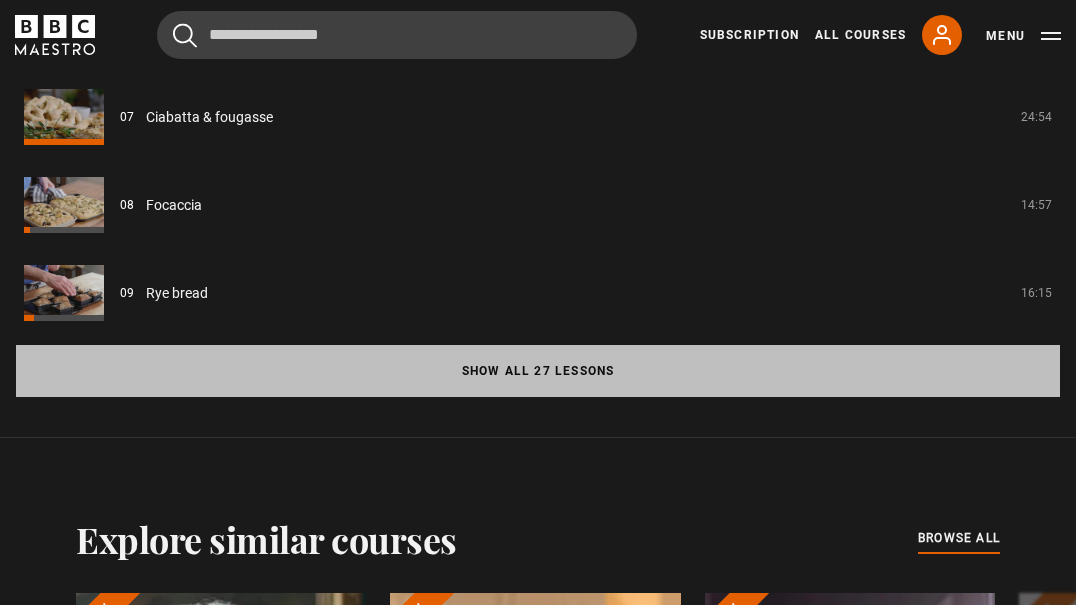 click on "Show all 27 lessons" at bounding box center (538, 371) 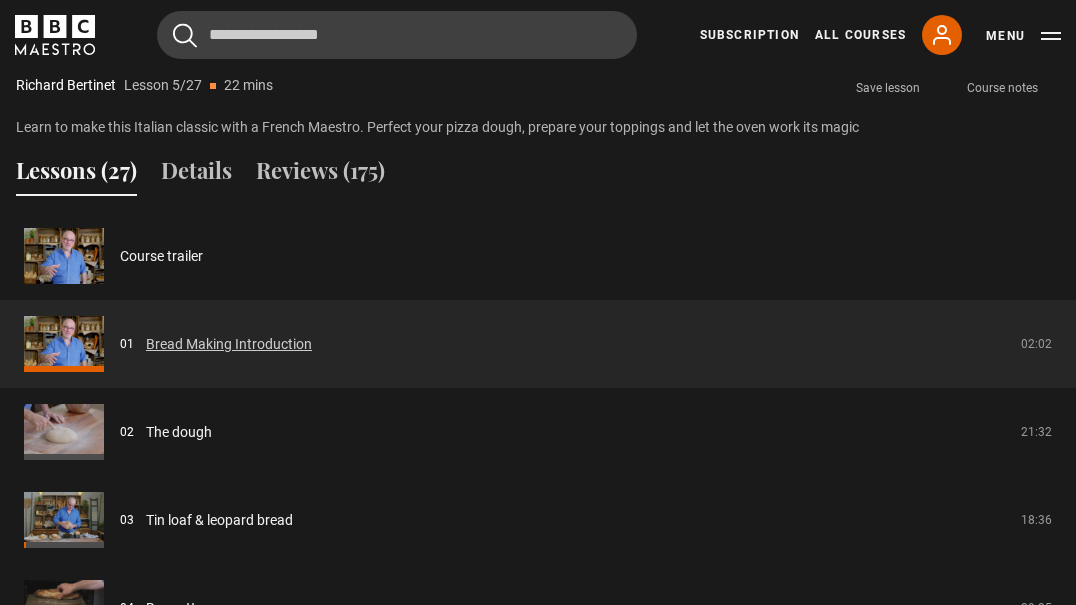 scroll, scrollTop: 1590, scrollLeft: 0, axis: vertical 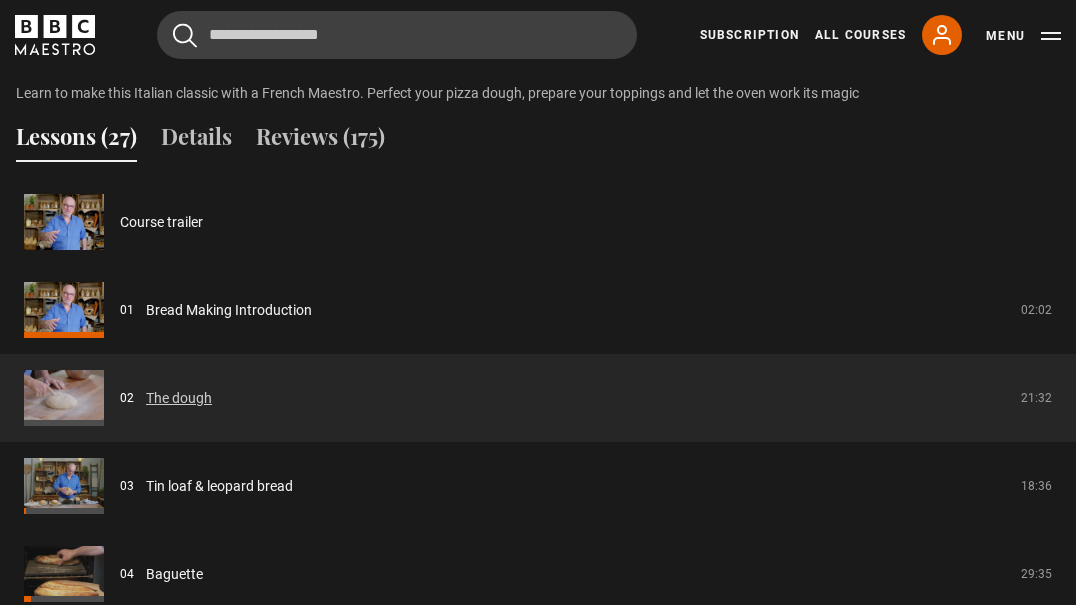 click on "The dough" at bounding box center [179, 398] 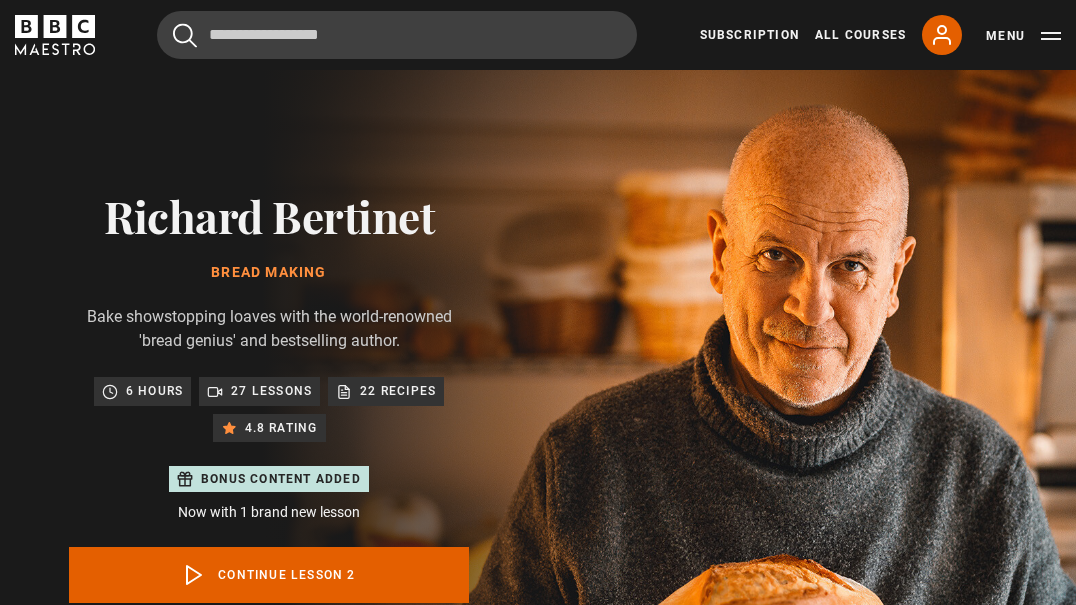 scroll, scrollTop: 804, scrollLeft: 0, axis: vertical 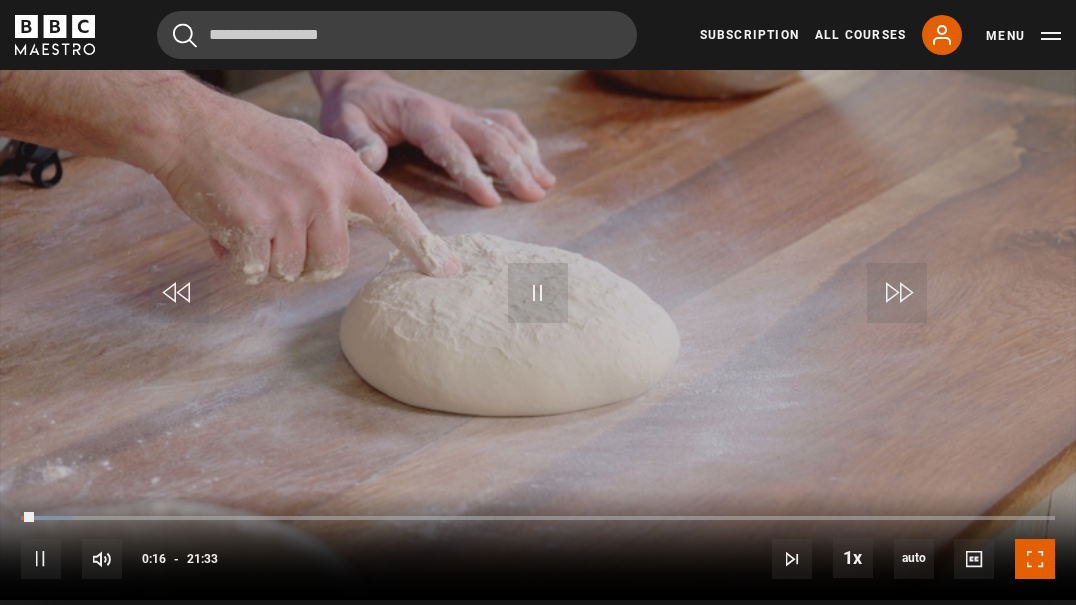 click at bounding box center [1035, 559] 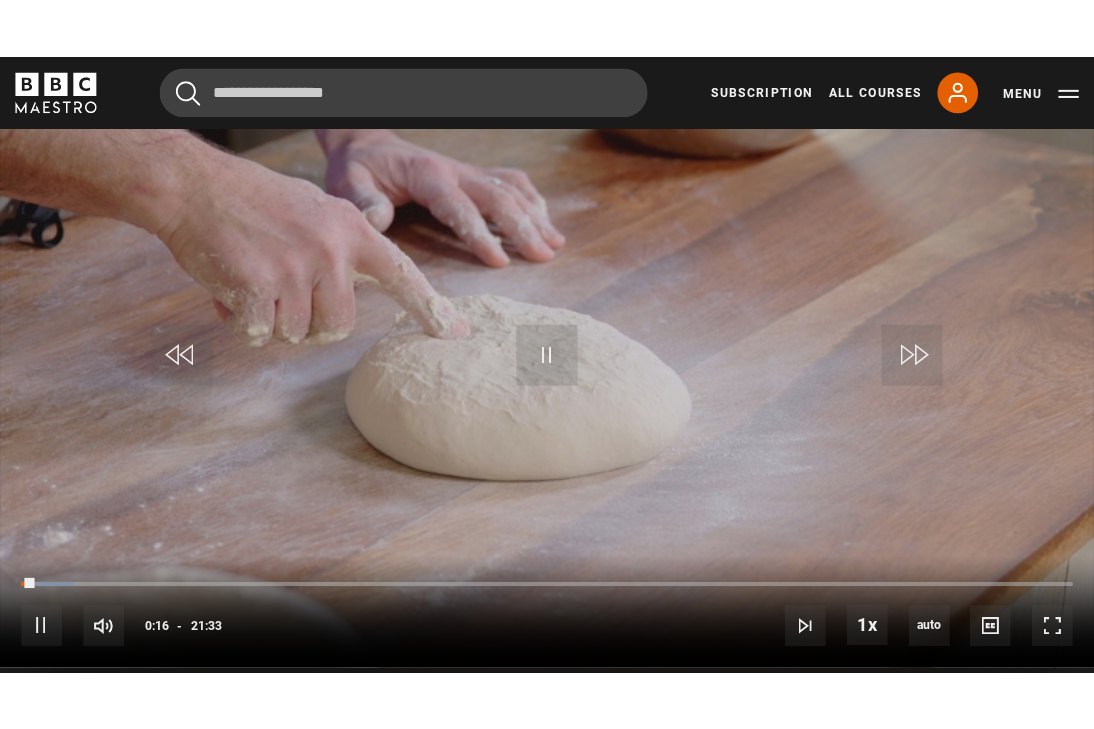 scroll, scrollTop: 969, scrollLeft: 0, axis: vertical 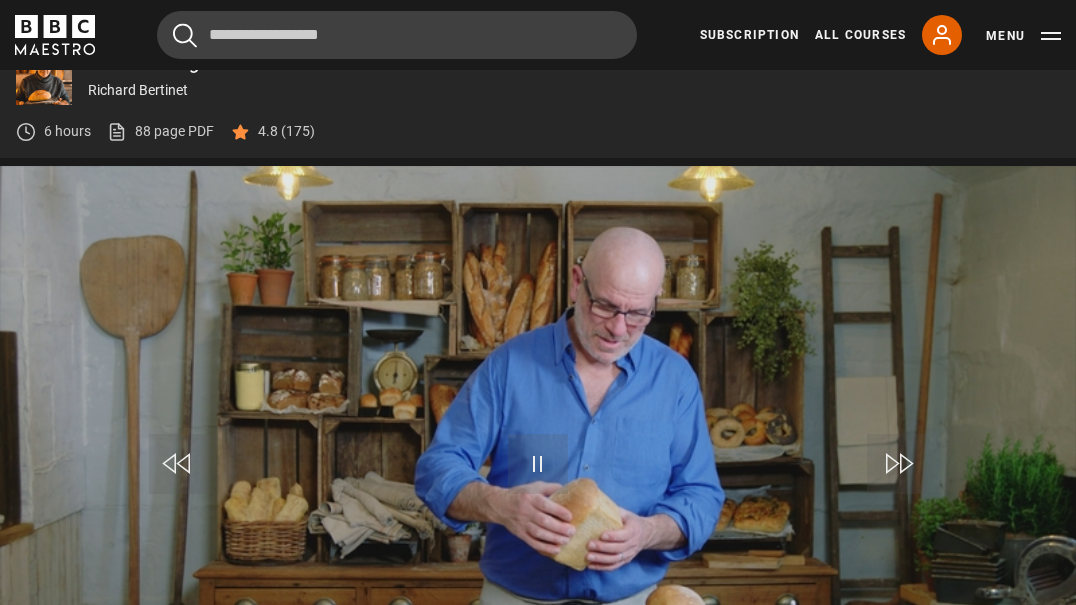 click at bounding box center [538, 468] 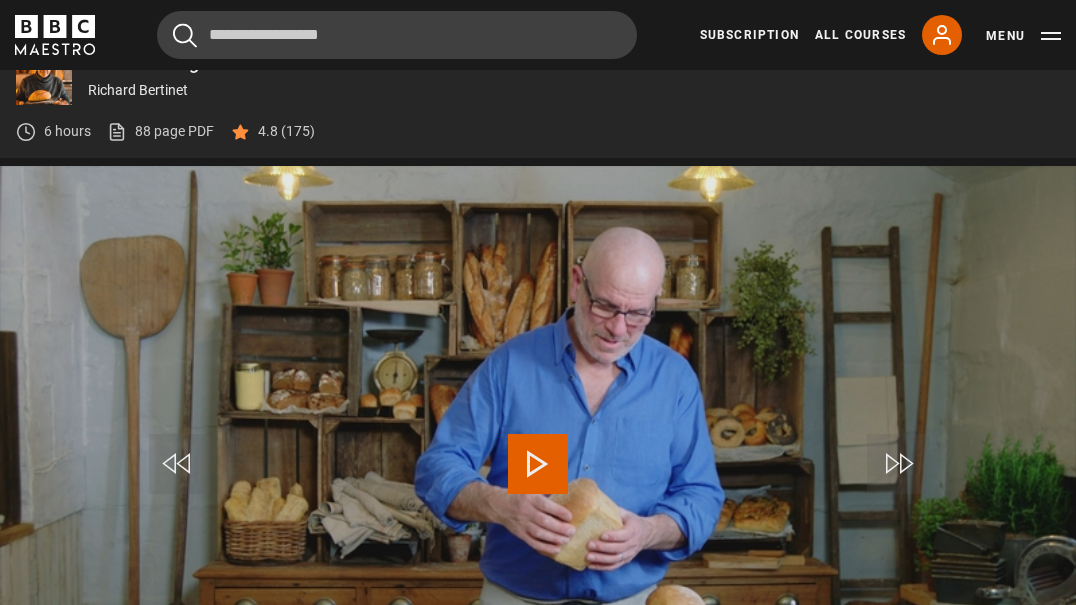 click at bounding box center (538, 468) 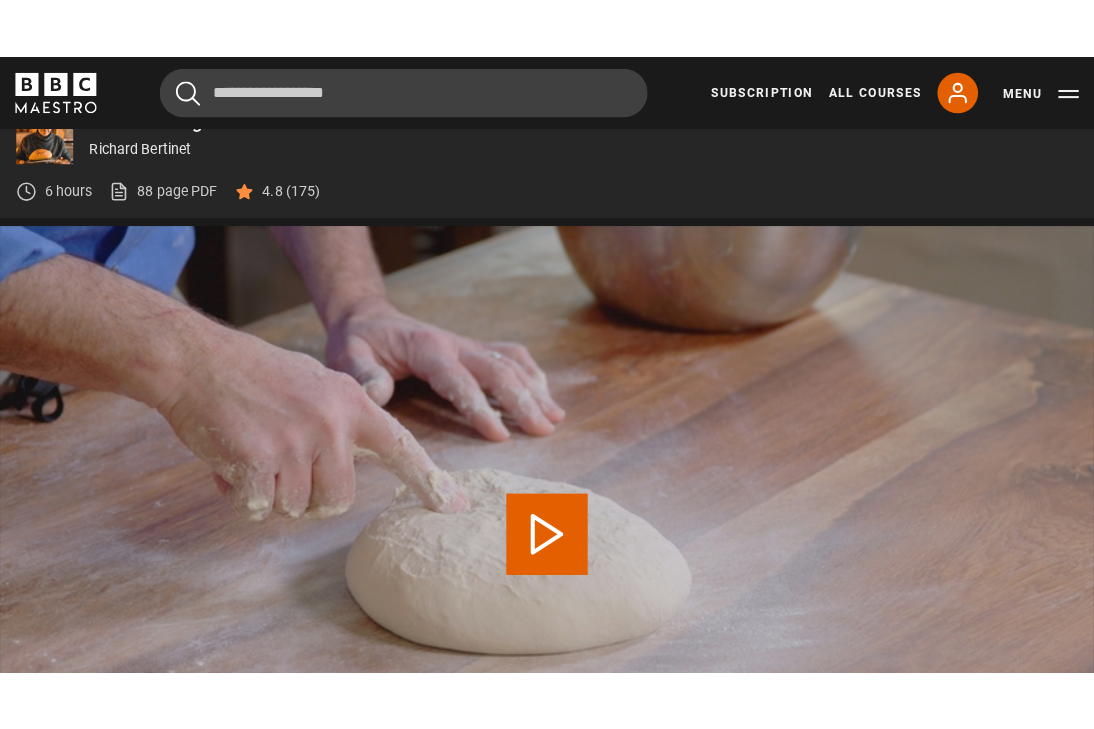 scroll, scrollTop: 969, scrollLeft: 0, axis: vertical 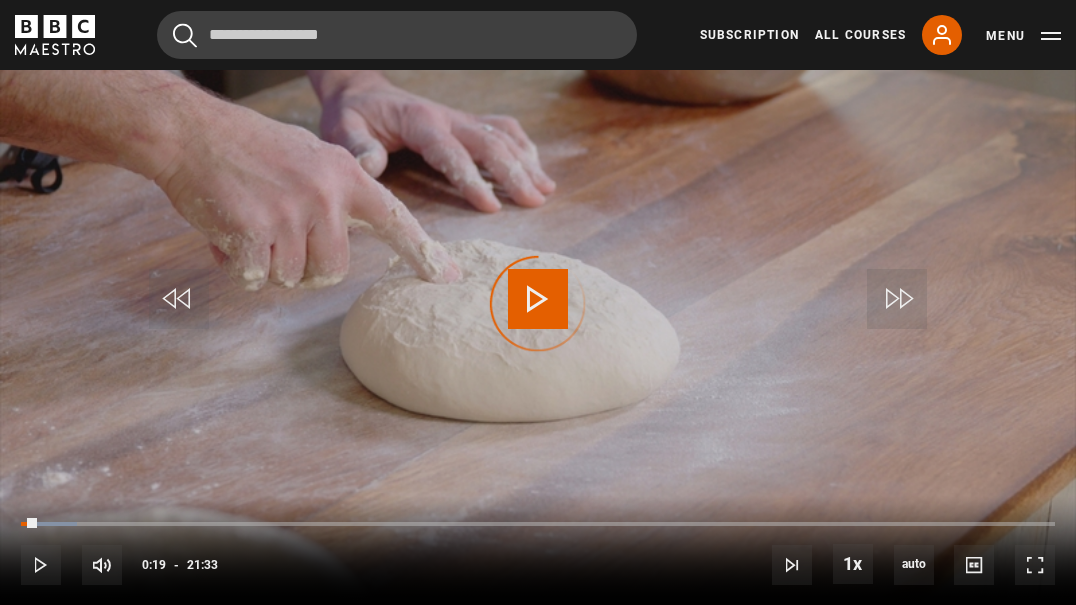click on "10s Skip Back 10 seconds Play 10s Skip Forward 10 seconds Loaded :  5.41% 04:11 00:19 Play Mute Current Time  0:19 - Duration  21:33
[NAME] [LAST]
Lesson 2
The dough
1x Playback Rate 2x 1.5x 1x , selected 0.5x auto Quality 360p 720p 1080p 2160p Auto , selected Captions captions off , selected English  Captions" at bounding box center (538, 551) 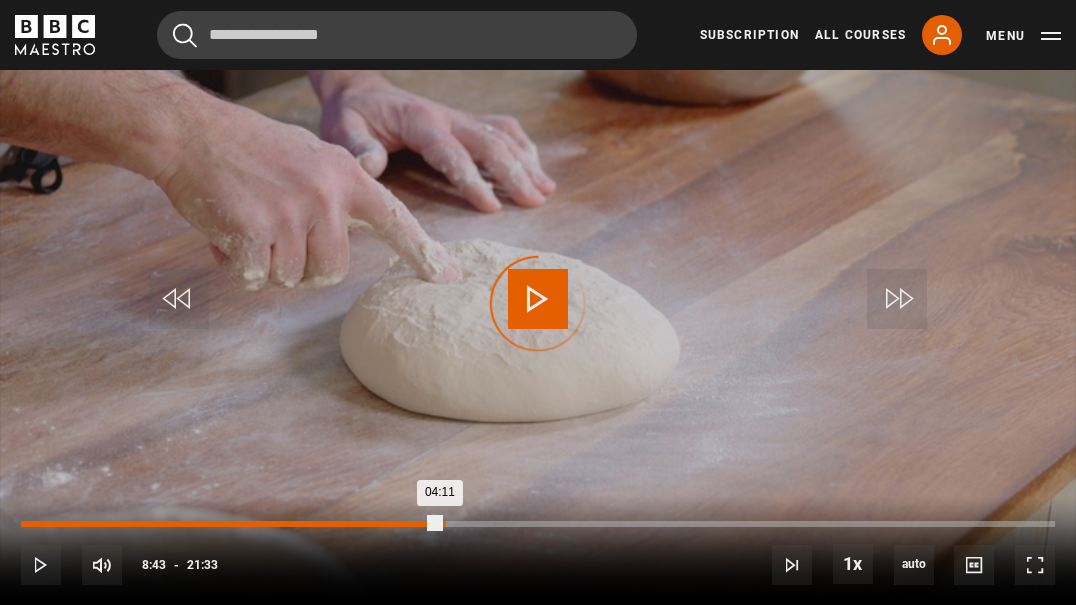 click on "Loaded :  20.11% 08:47 04:11" at bounding box center (538, 524) 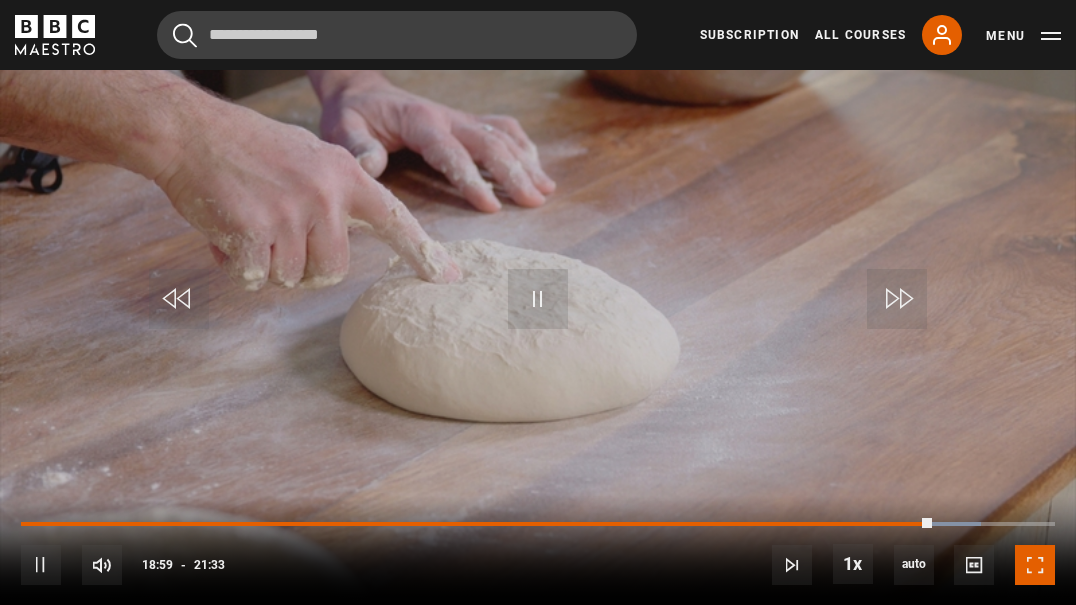 click at bounding box center (1035, 565) 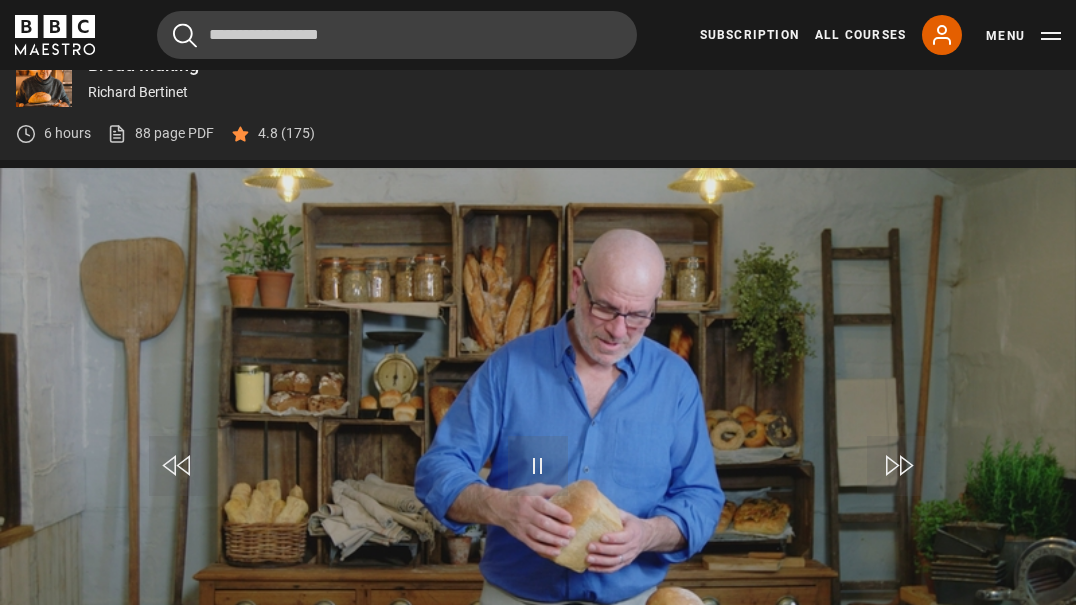 scroll, scrollTop: 809, scrollLeft: 0, axis: vertical 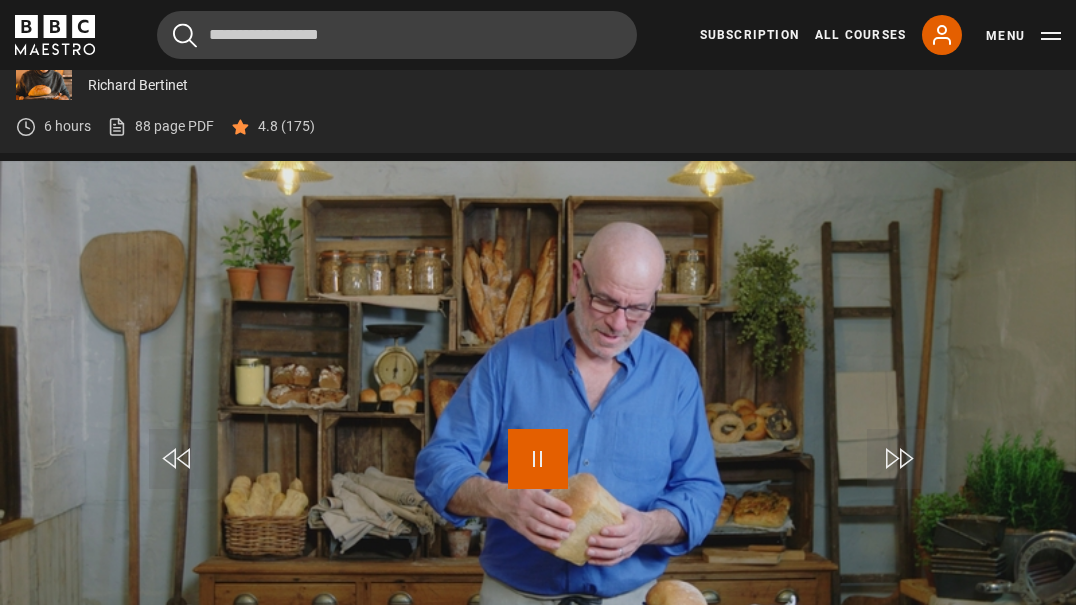 click at bounding box center [538, 459] 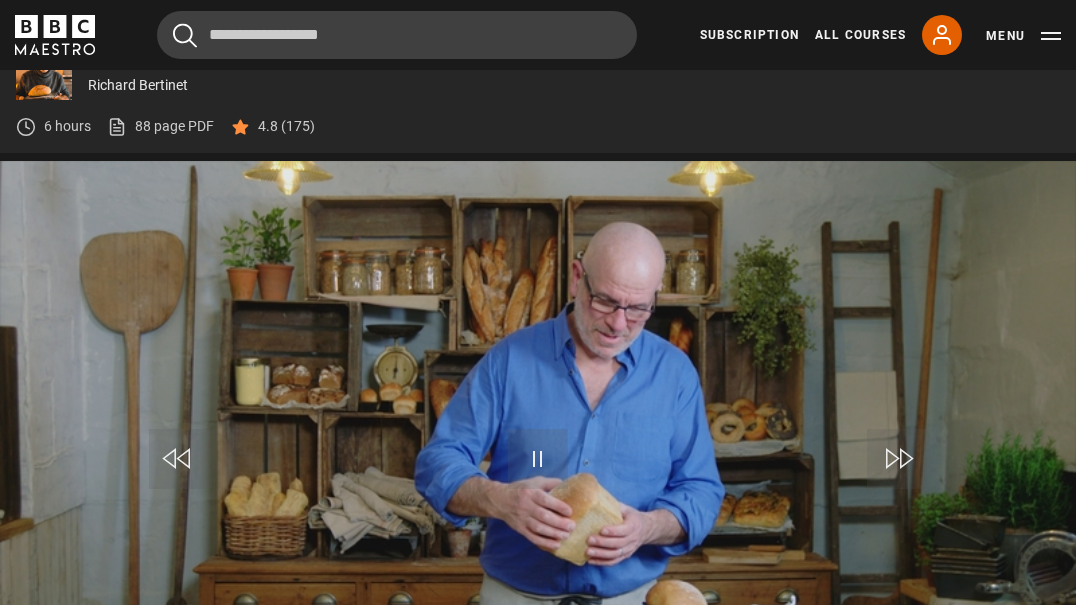 scroll, scrollTop: 969, scrollLeft: 0, axis: vertical 